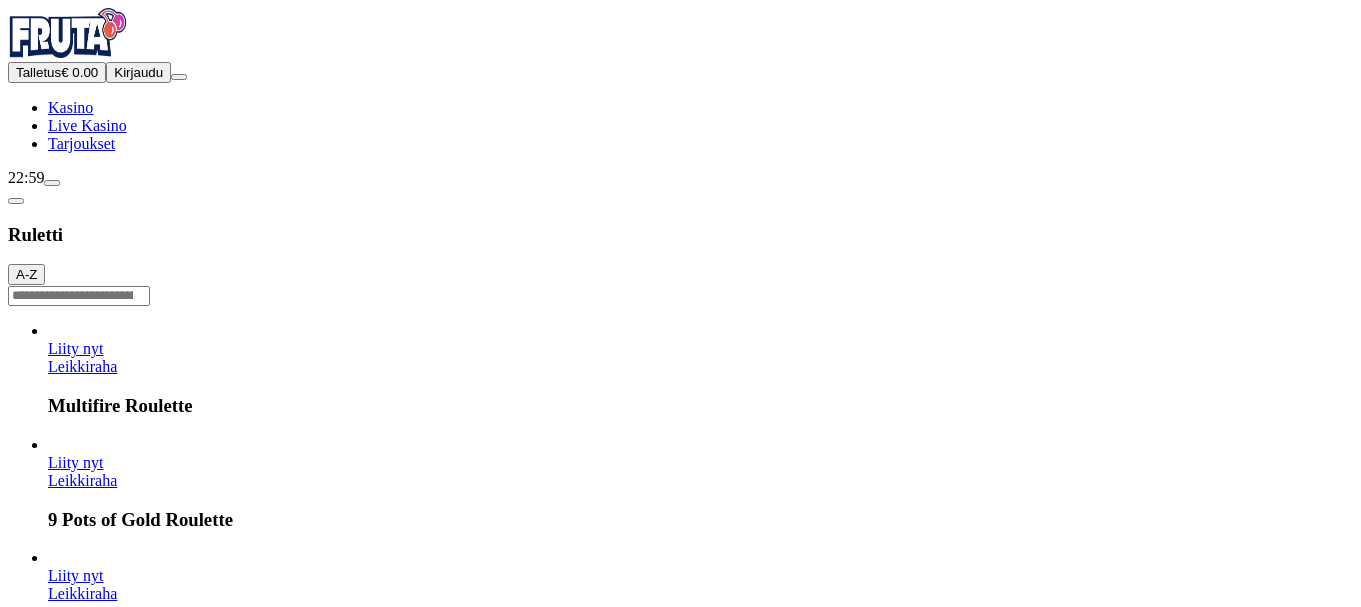 scroll, scrollTop: 0, scrollLeft: 0, axis: both 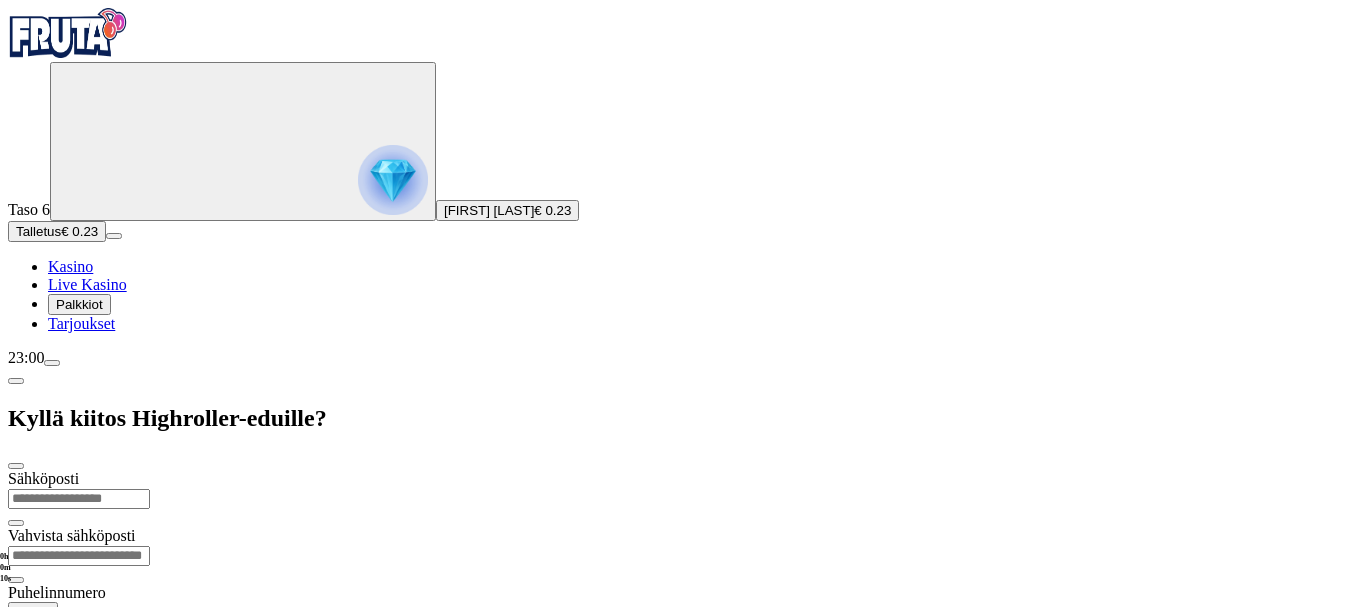 click on "Sähköposti  Vahvista sähköposti Puhelinnumero  [PHONE] Selainviestit   Hyväksyn   säännöt ja ehdot Tiedämme, että sinulla on muutakin tekemistä kuin lukea myyntiviestejä. Kun otamme yhteyttä, meillä on oikeaa asiaa. Hyväksy selainviestit ja sääntömme, ennen kuin painat "Jatka" Jatka" at bounding box center (683, 644) 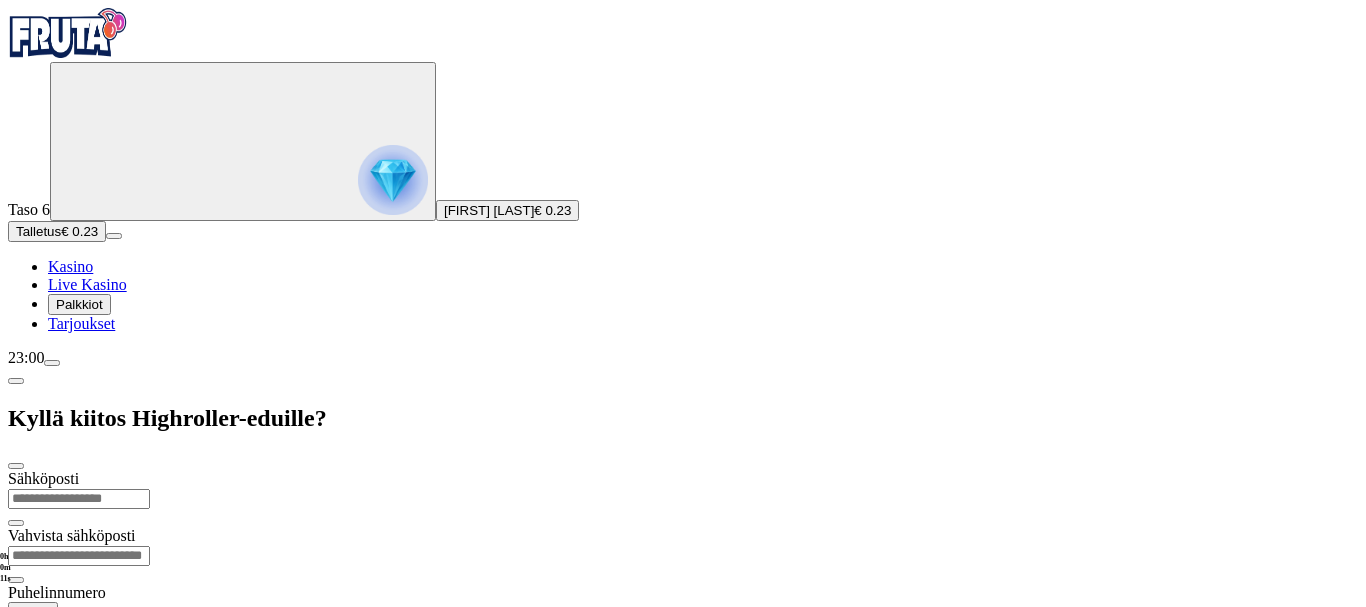 click on "Sähköposti  Vahvista sähköposti Puhelinnumero  [PHONE] Selainviestit   Hyväksyn   säännöt ja ehdot Tiedämme, että sinulla on muutakin tekemistä kuin lukea myyntiviestejä. Kun otamme yhteyttä, meillä on oikeaa asiaa. Hyväksy selainviestit ja sääntömme, ennen kuin painat "Jatka" Jatka" at bounding box center [683, 644] 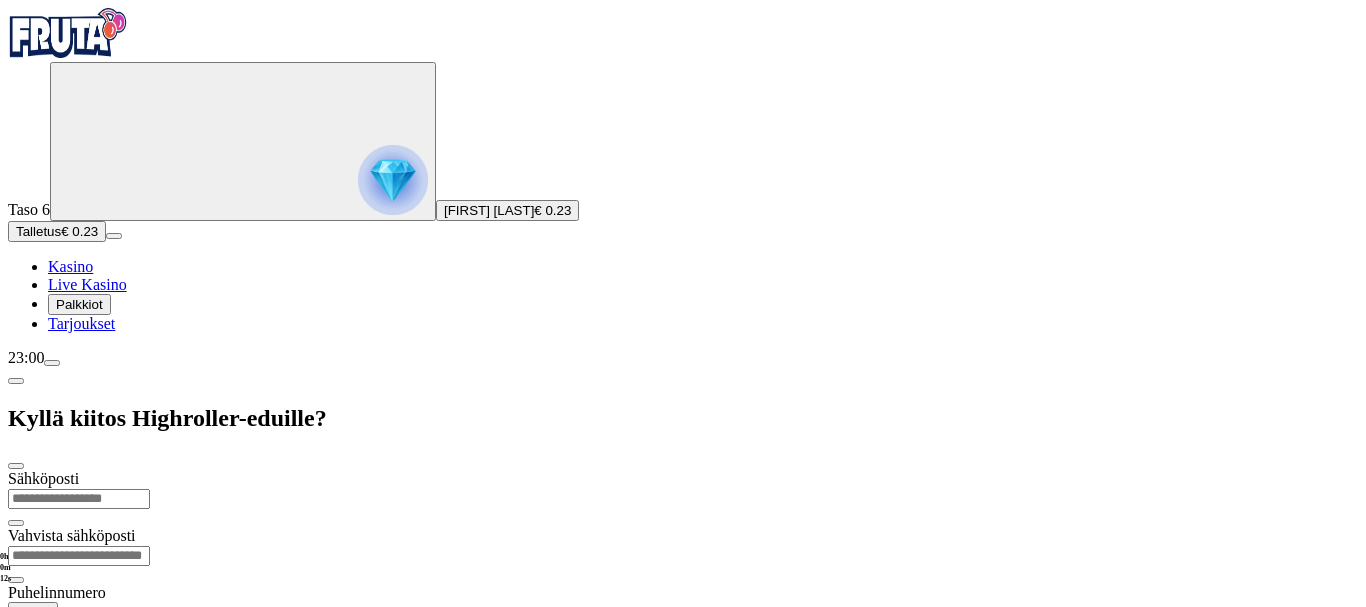 click on "Sähköposti  Vahvista sähköposti Puhelinnumero  [PHONE] Selainviestit   Hyväksyn   säännöt ja ehdot Tiedämme, että sinulla on muutakin tekemistä kuin lukea myyntiviestejä. Kun otamme yhteyttä, meillä on oikeaa asiaa. Hyväksy selainviestit ja sääntömme, ennen kuin painat "Jatka" Jatka" at bounding box center [683, 644] 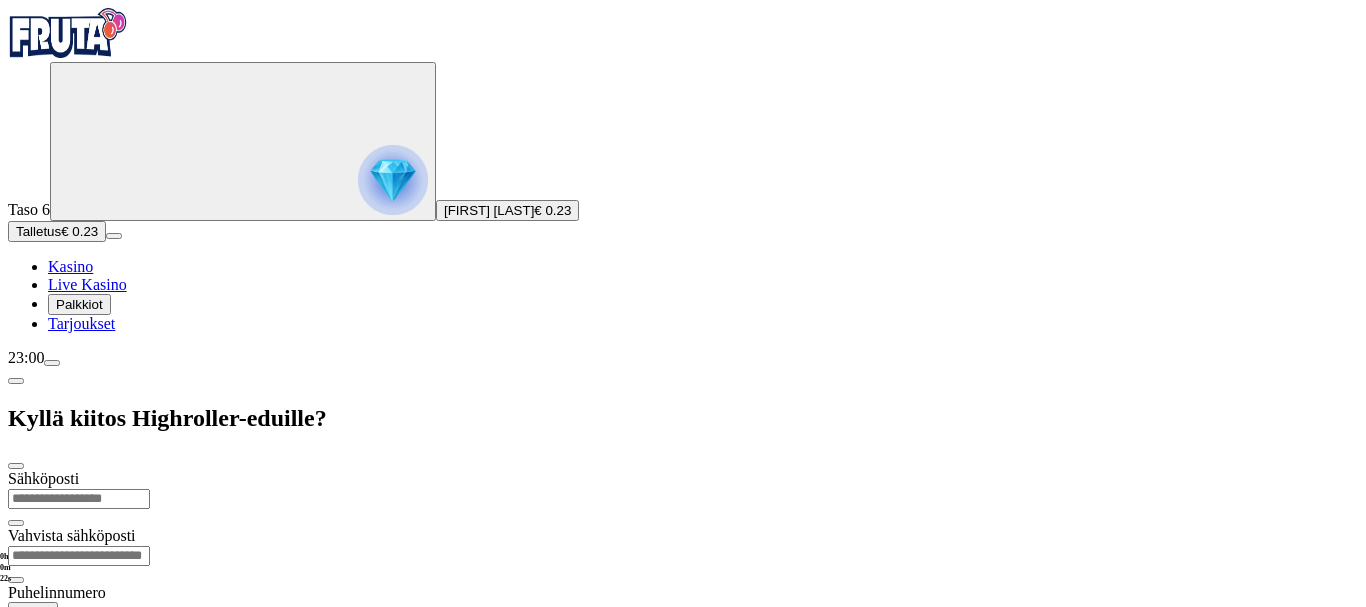 click at bounding box center [52, 363] 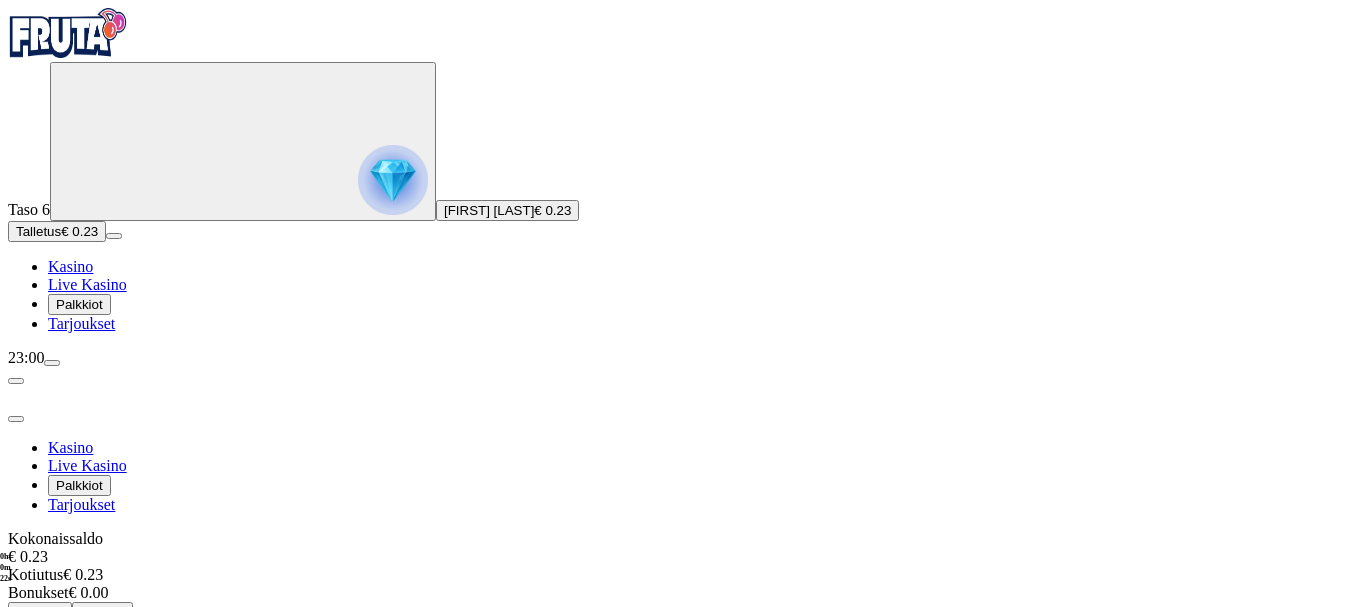 scroll, scrollTop: 0, scrollLeft: 0, axis: both 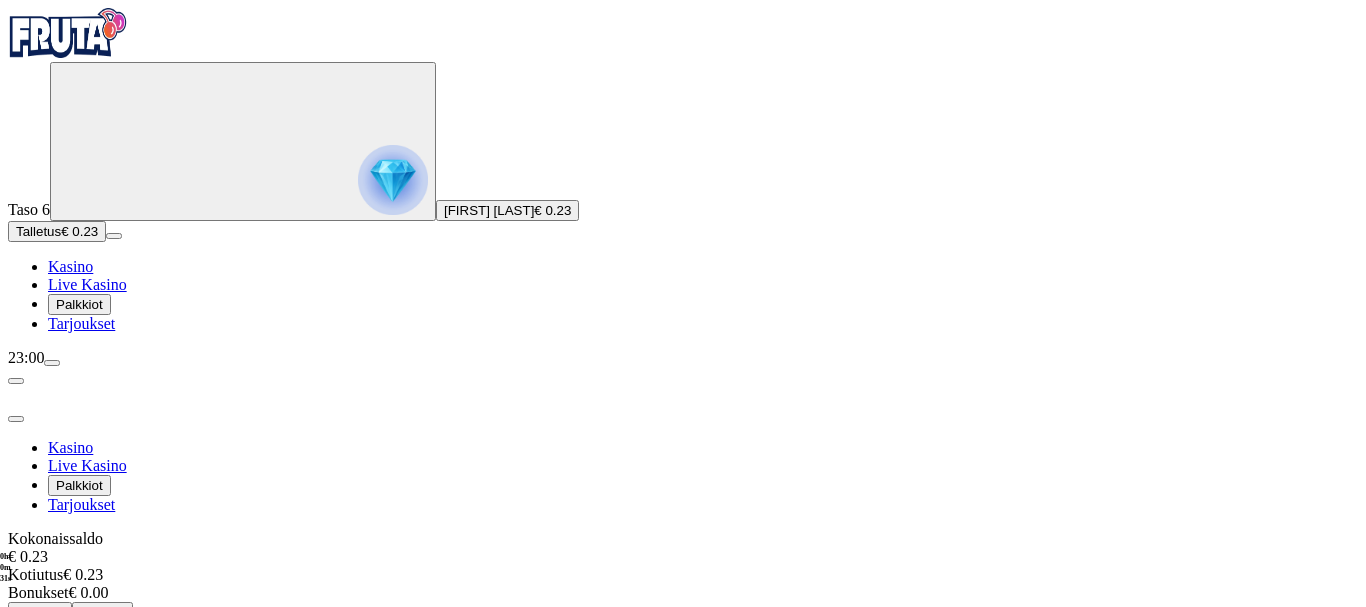 click on "Talletus" at bounding box center (102, 612) 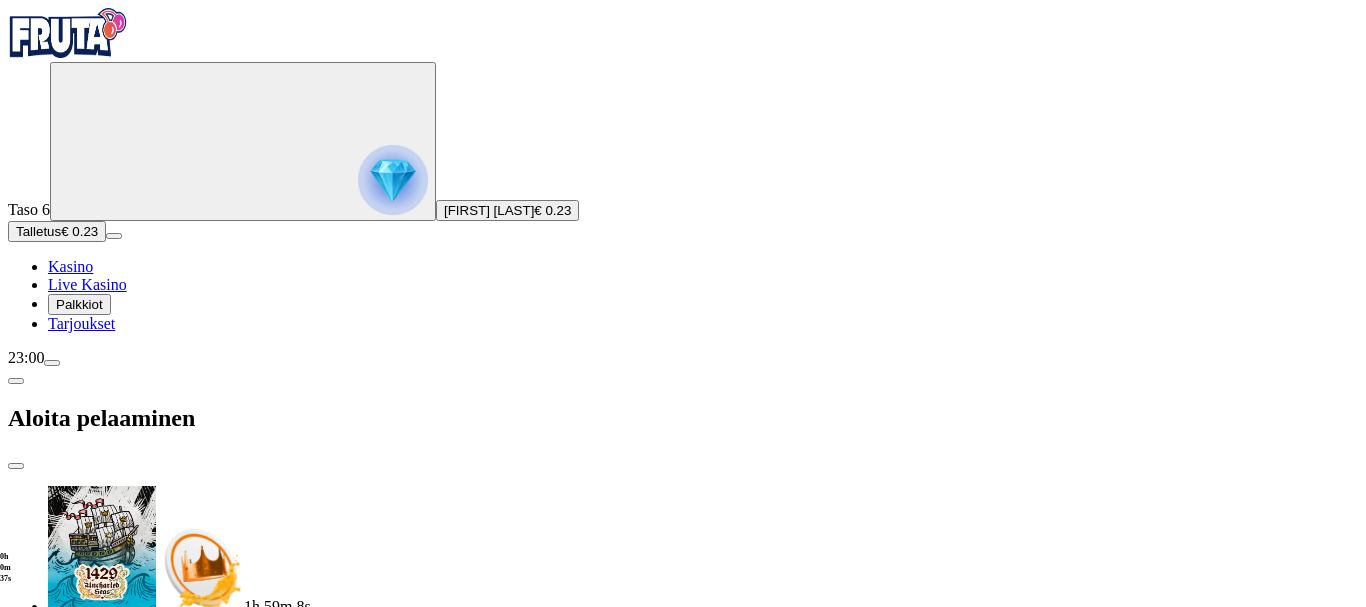 click on "€50" at bounding box center [264, 2957] 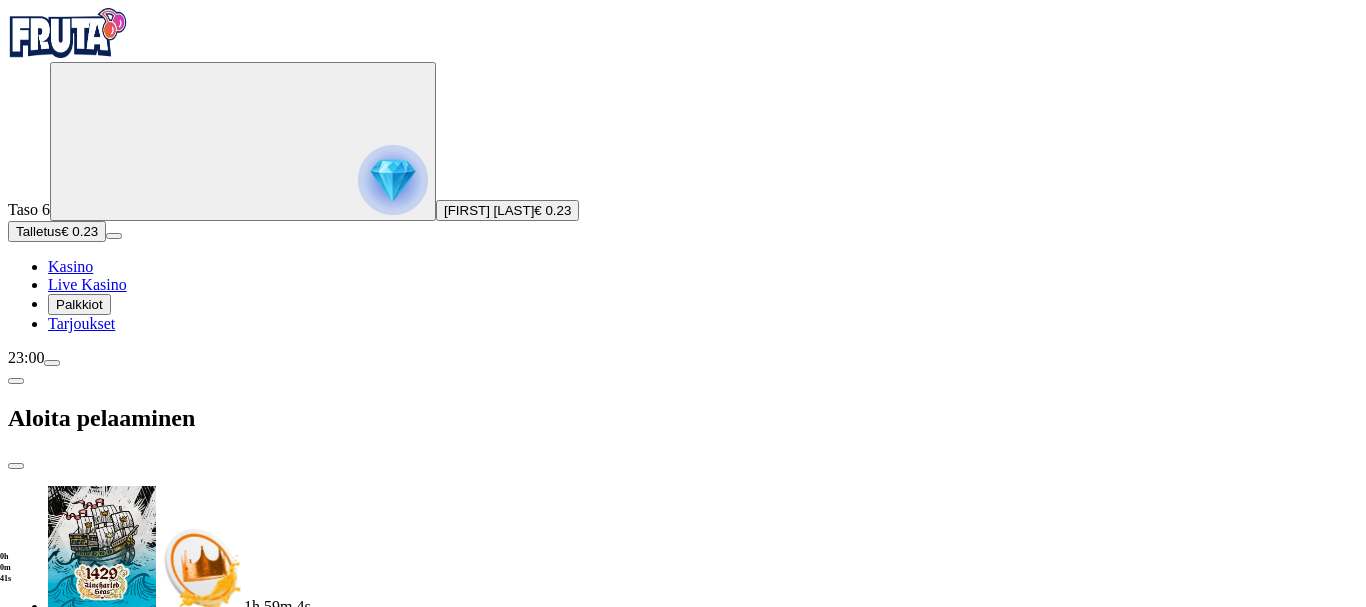 click on "TALLETA JA PELAA" at bounding box center [71, 3109] 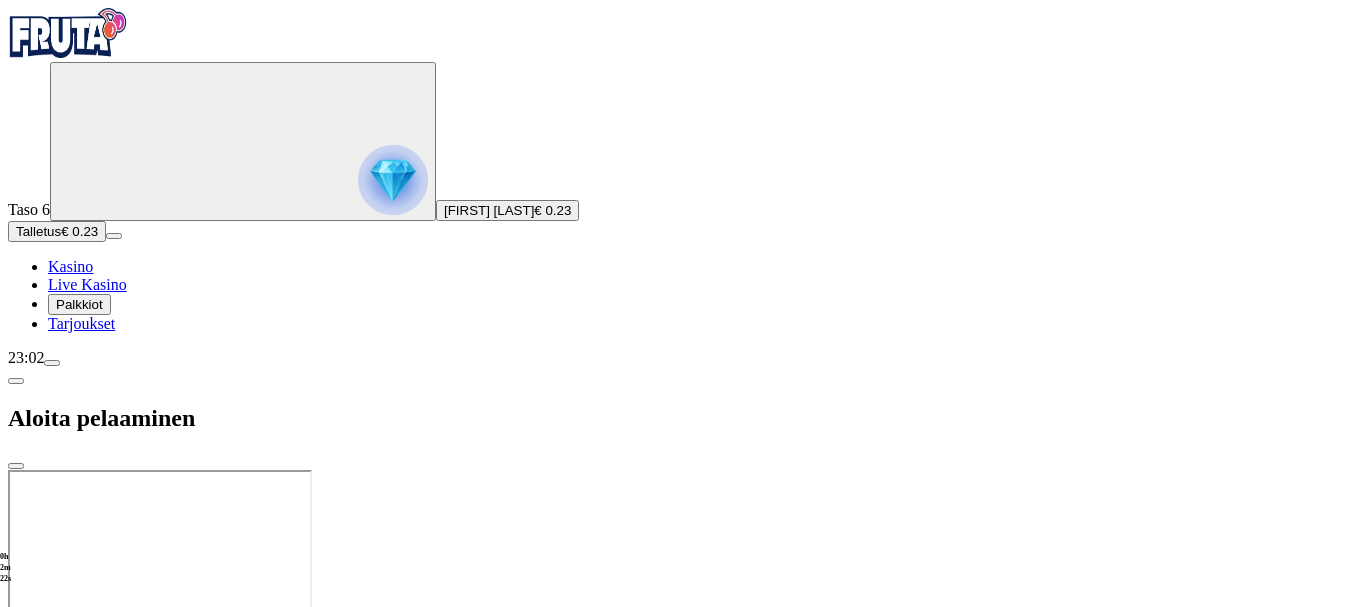click at bounding box center [683, 628] 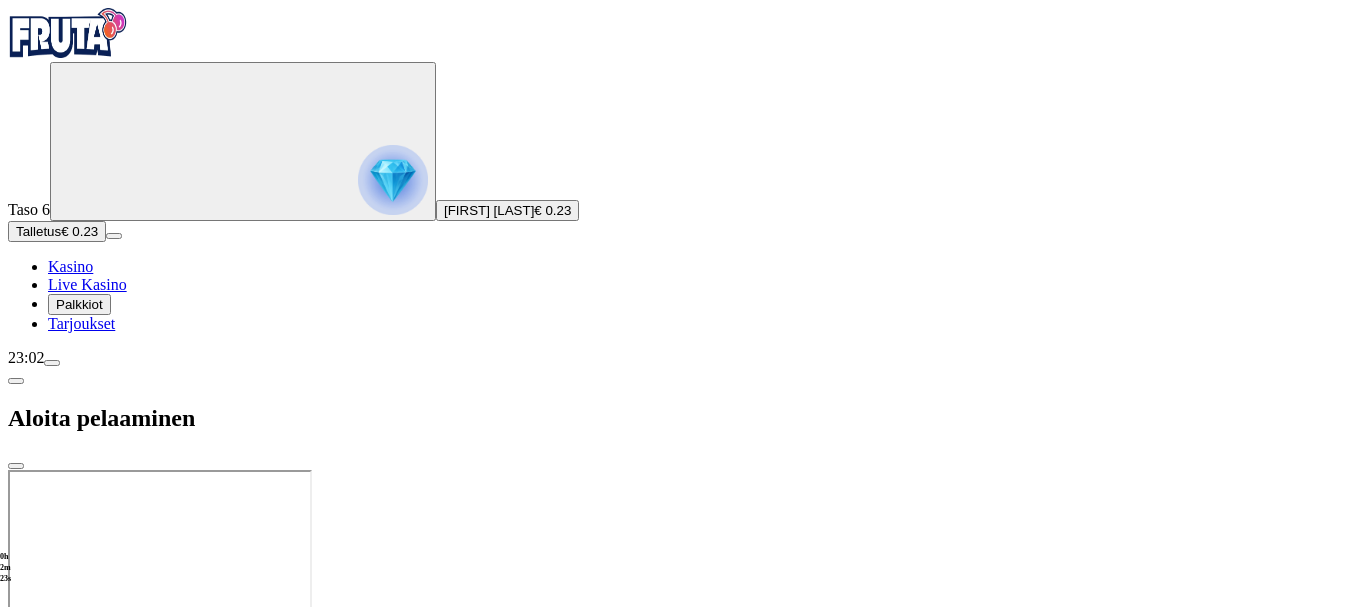 click at bounding box center [683, 628] 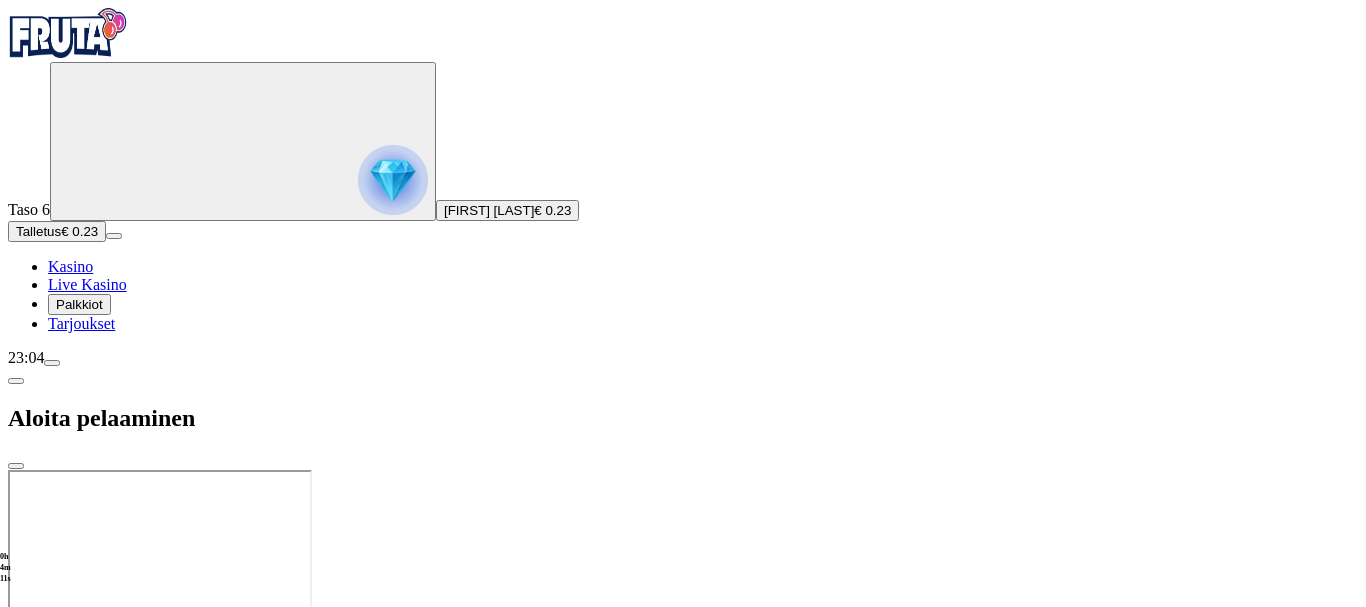 click at bounding box center [683, 549] 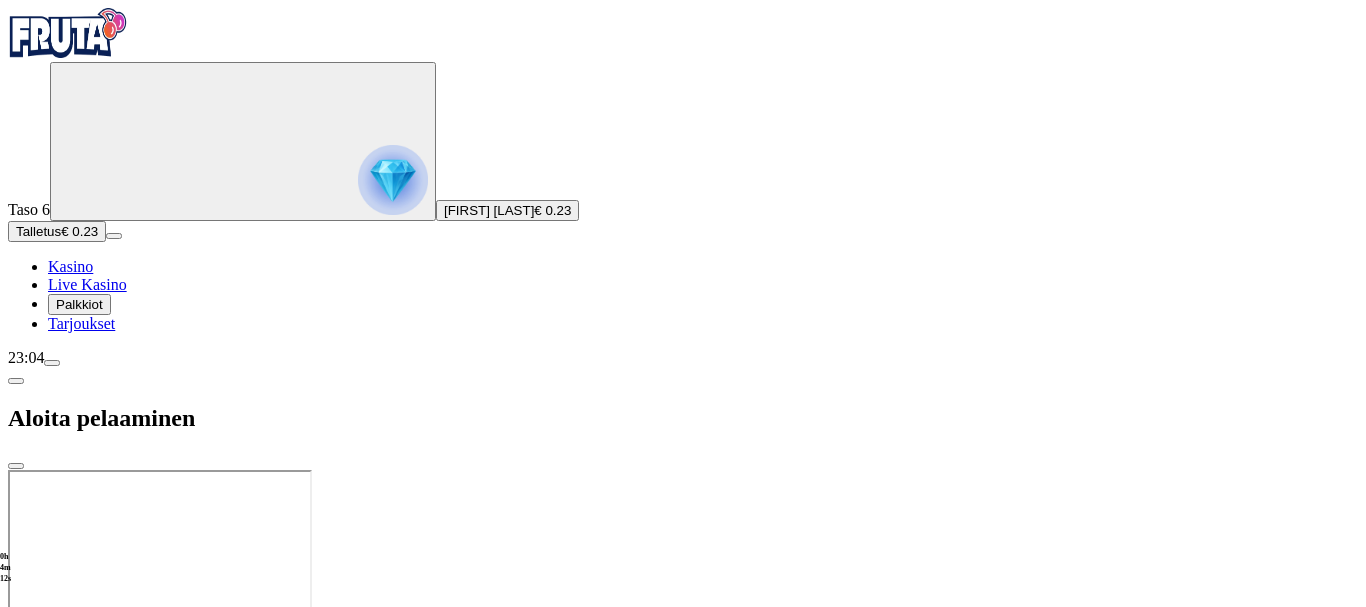 click at bounding box center (683, 549) 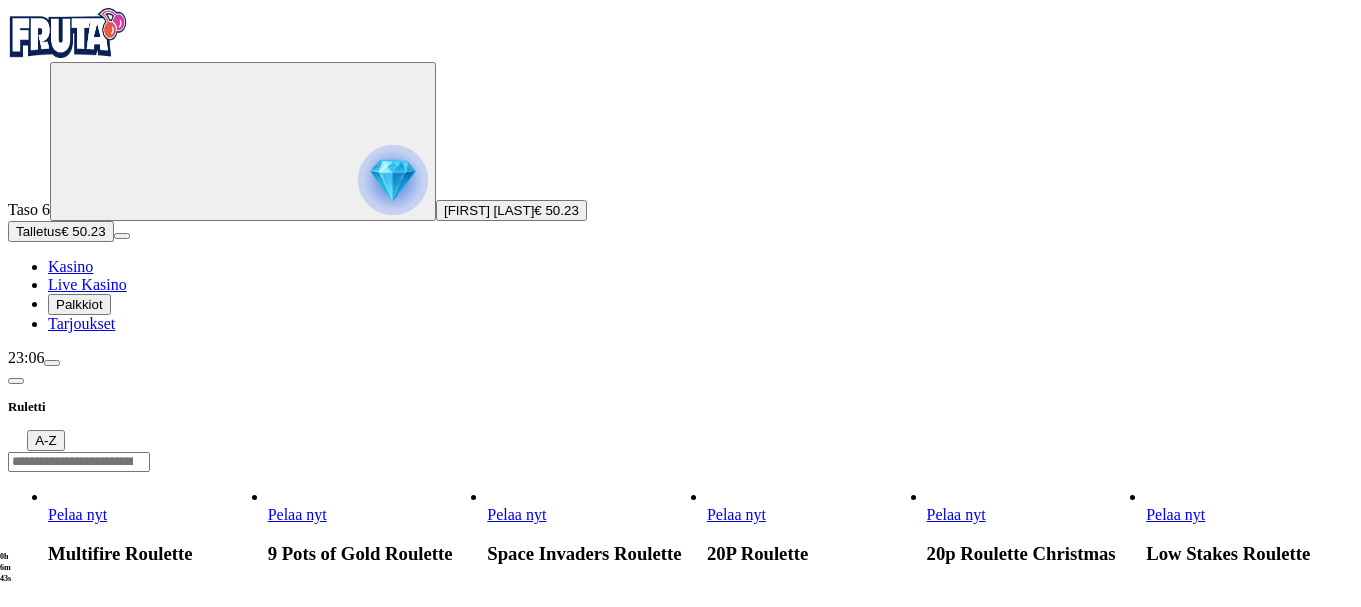 click at bounding box center (68, 33) 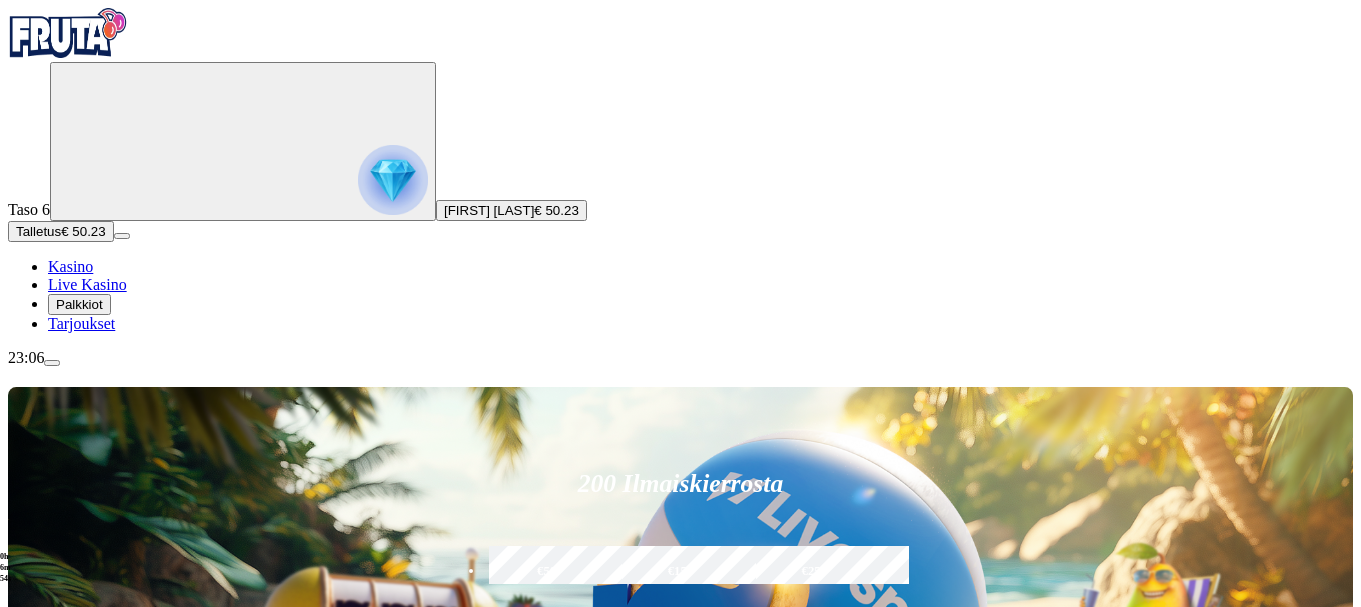 click on "Pelaa nyt" at bounding box center (77, 1239) 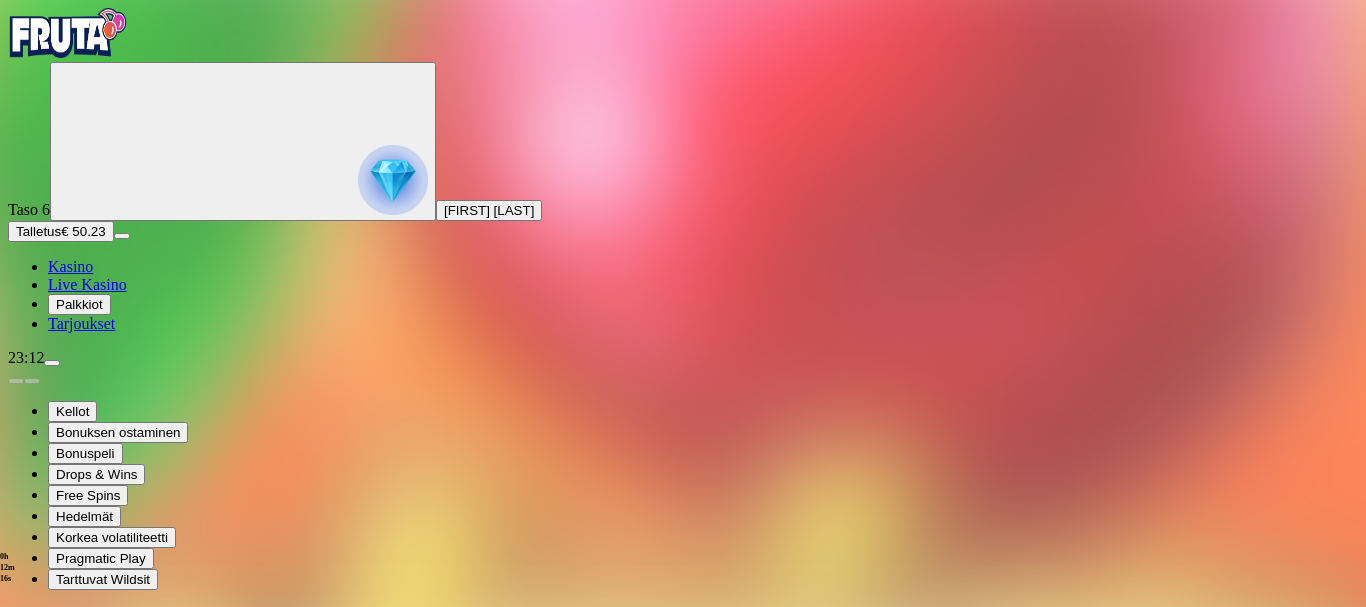 click at bounding box center (52, 363) 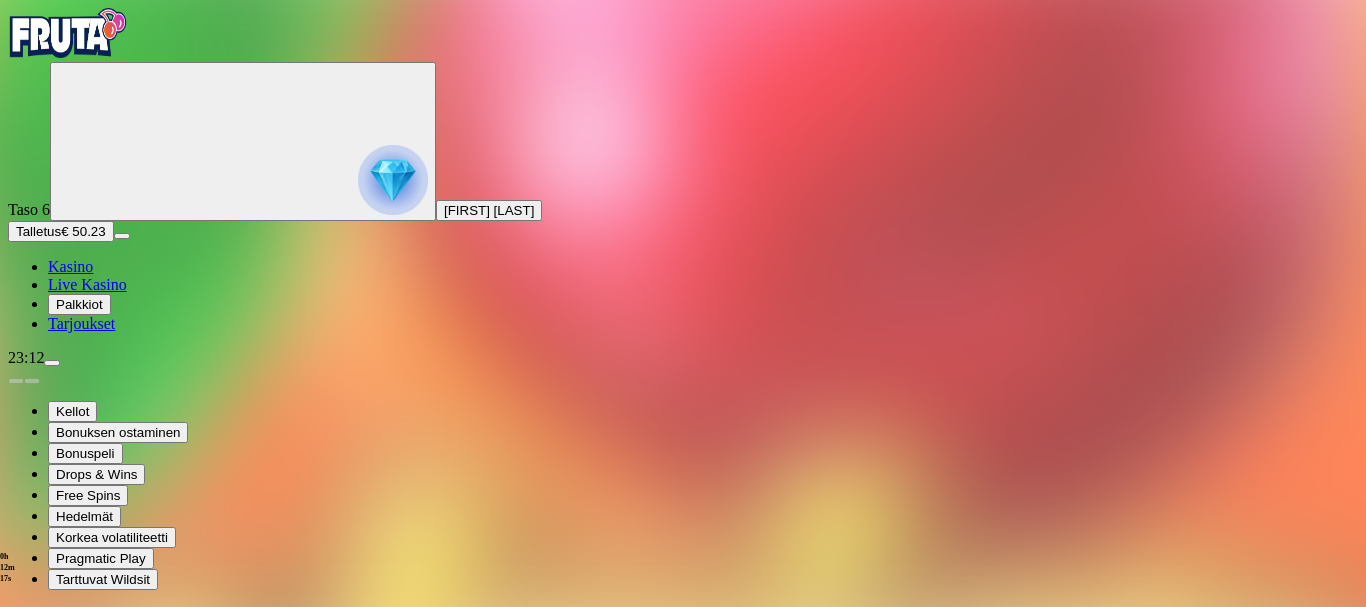 click at bounding box center [52, 363] 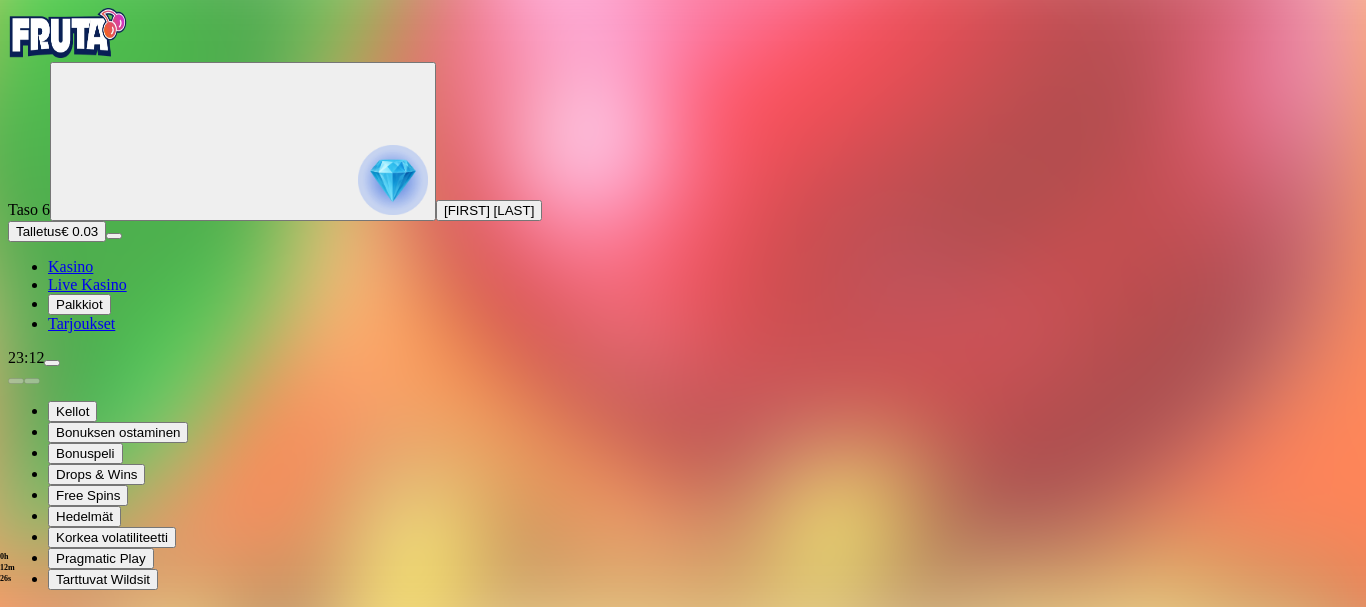 scroll, scrollTop: 105, scrollLeft: 0, axis: vertical 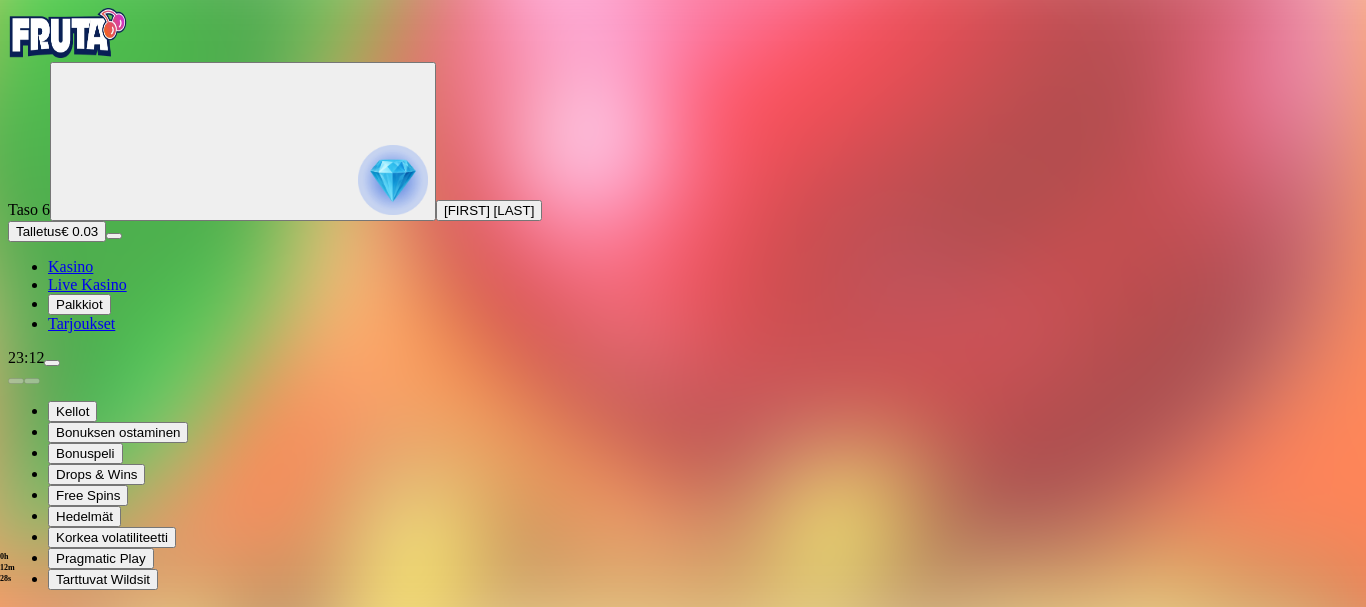 click on "Kirjaudu ulos" at bounding box center [54, 1093] 